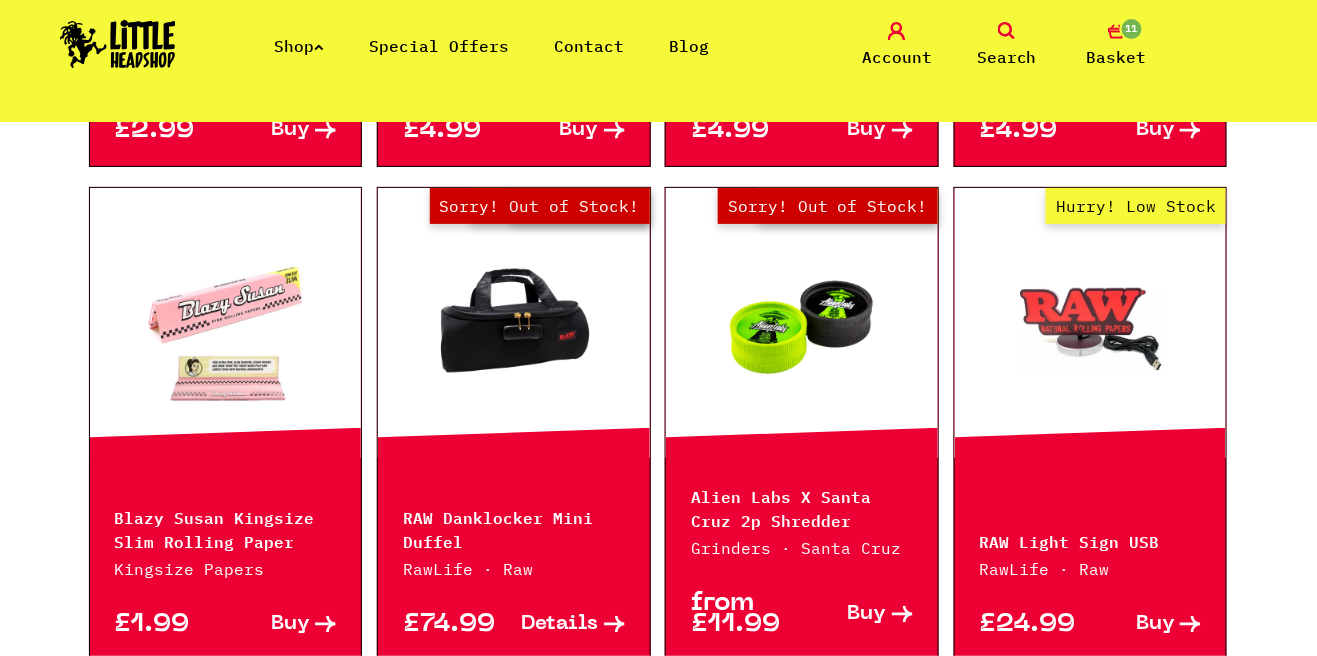 scroll, scrollTop: 2024, scrollLeft: 0, axis: vertical 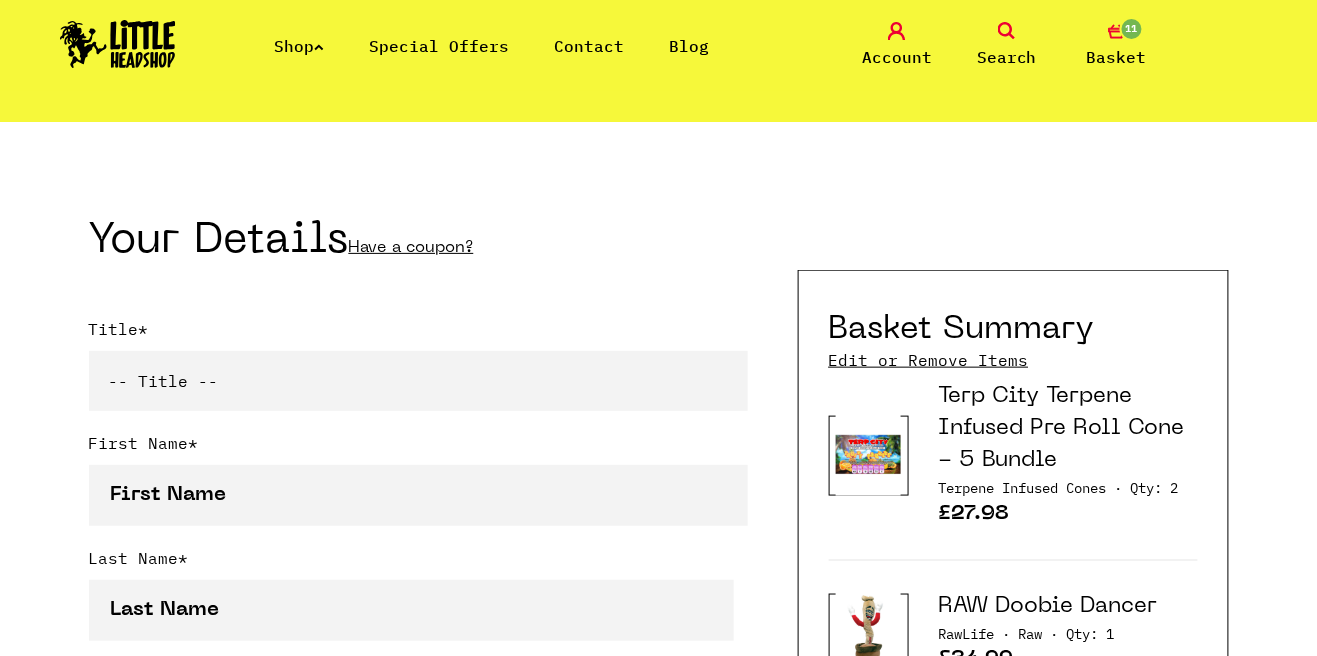 click on "Edit or Remove Items" at bounding box center (929, 360) 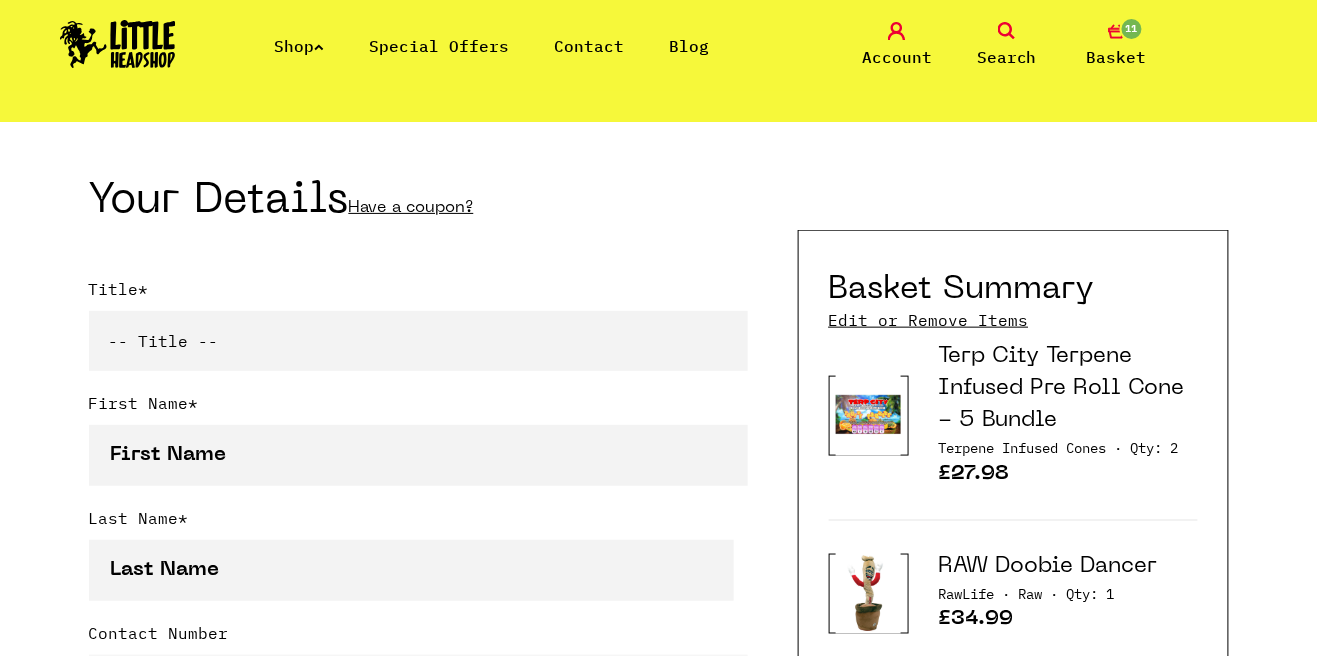 scroll, scrollTop: 465, scrollLeft: 0, axis: vertical 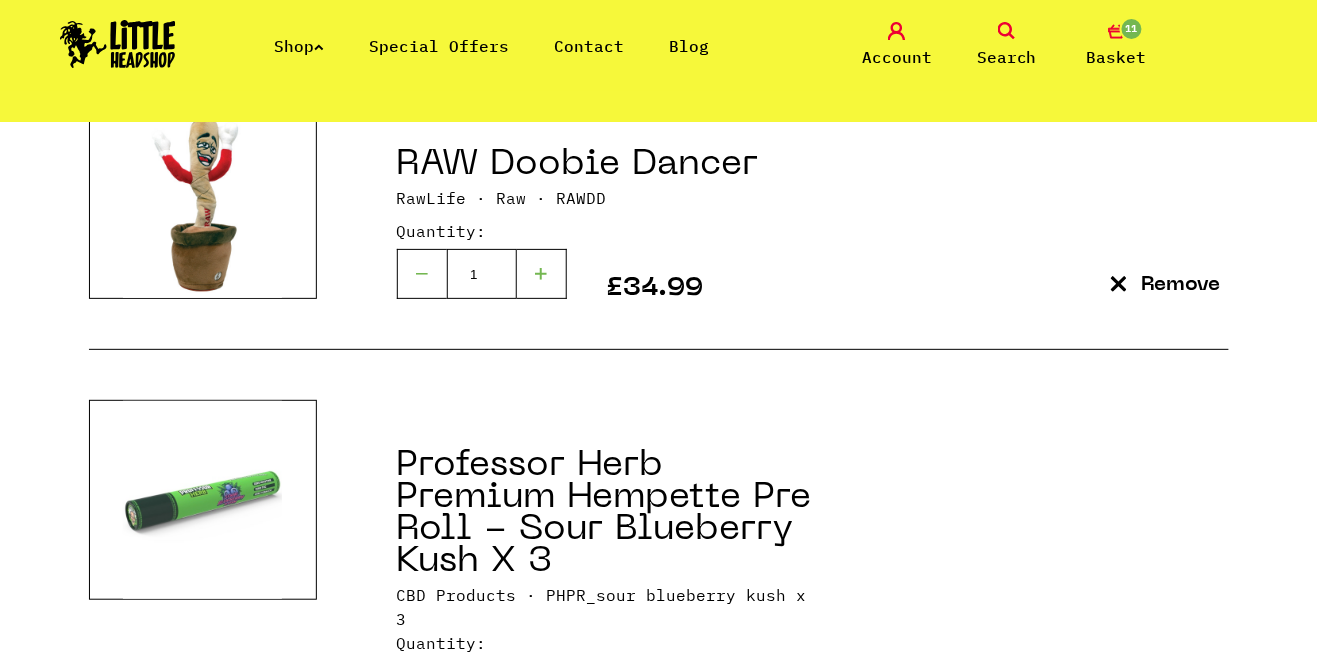 click on "Remove" at bounding box center [1181, 697] 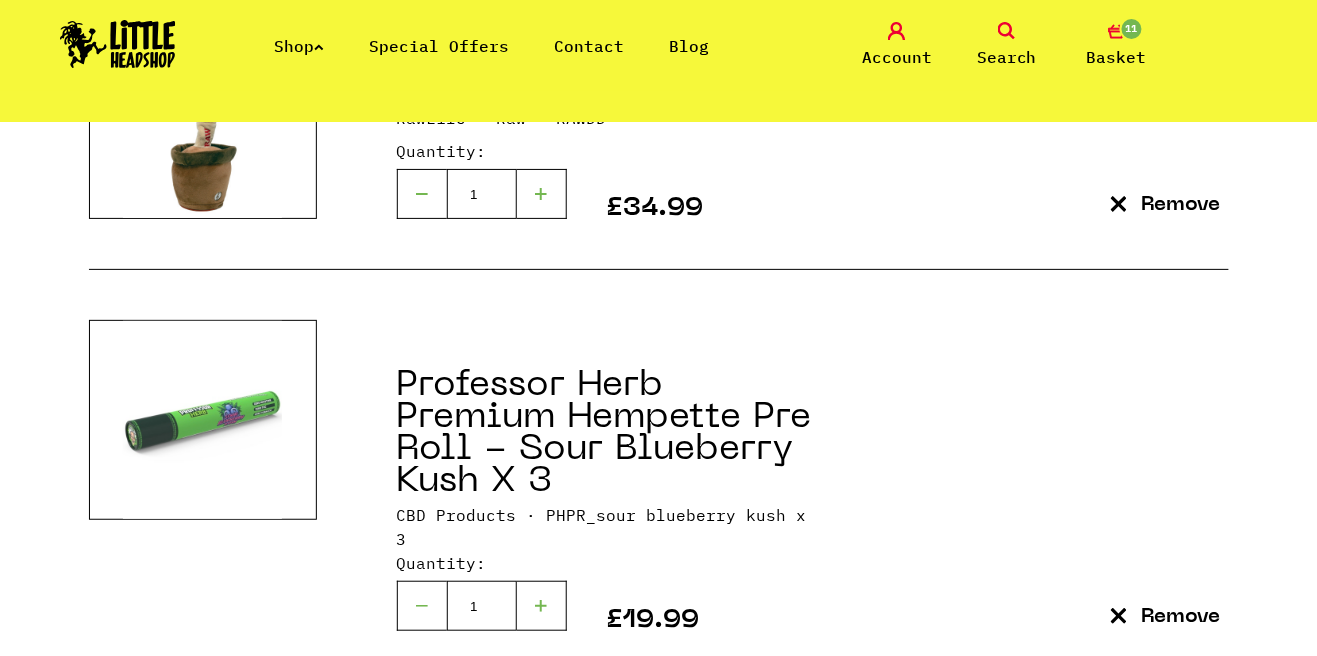scroll, scrollTop: 855, scrollLeft: 0, axis: vertical 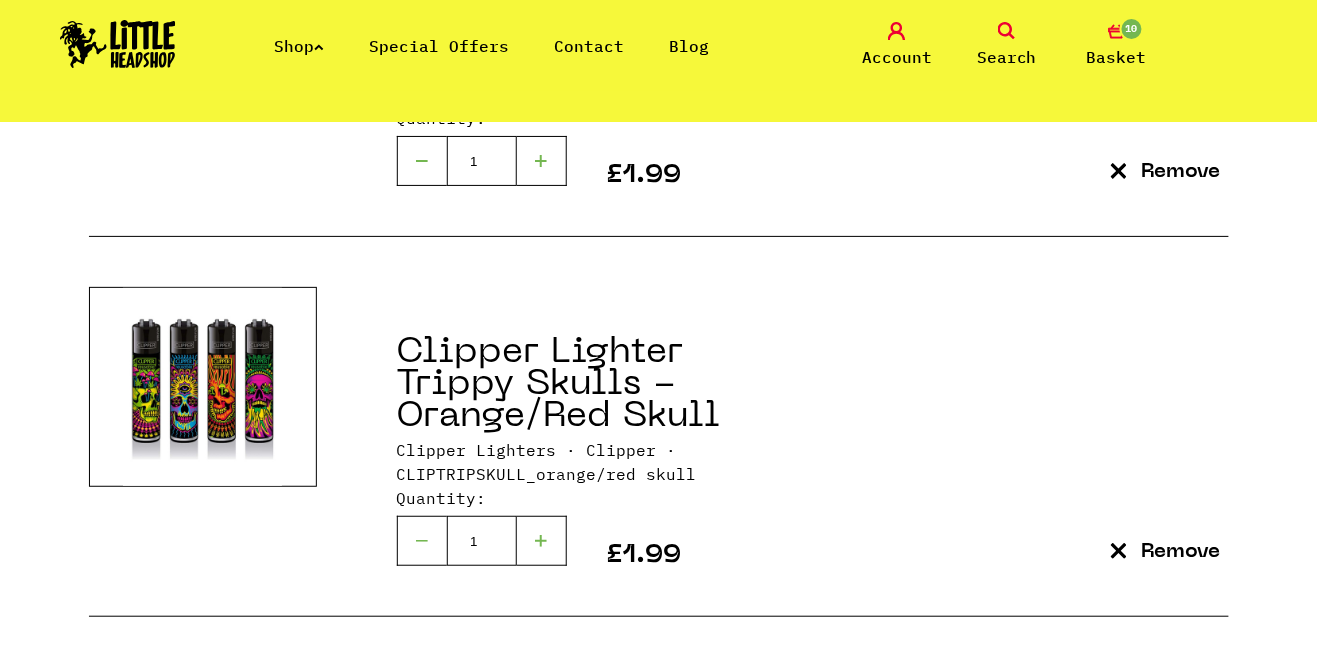 click on "Remove" at bounding box center [1181, 552] 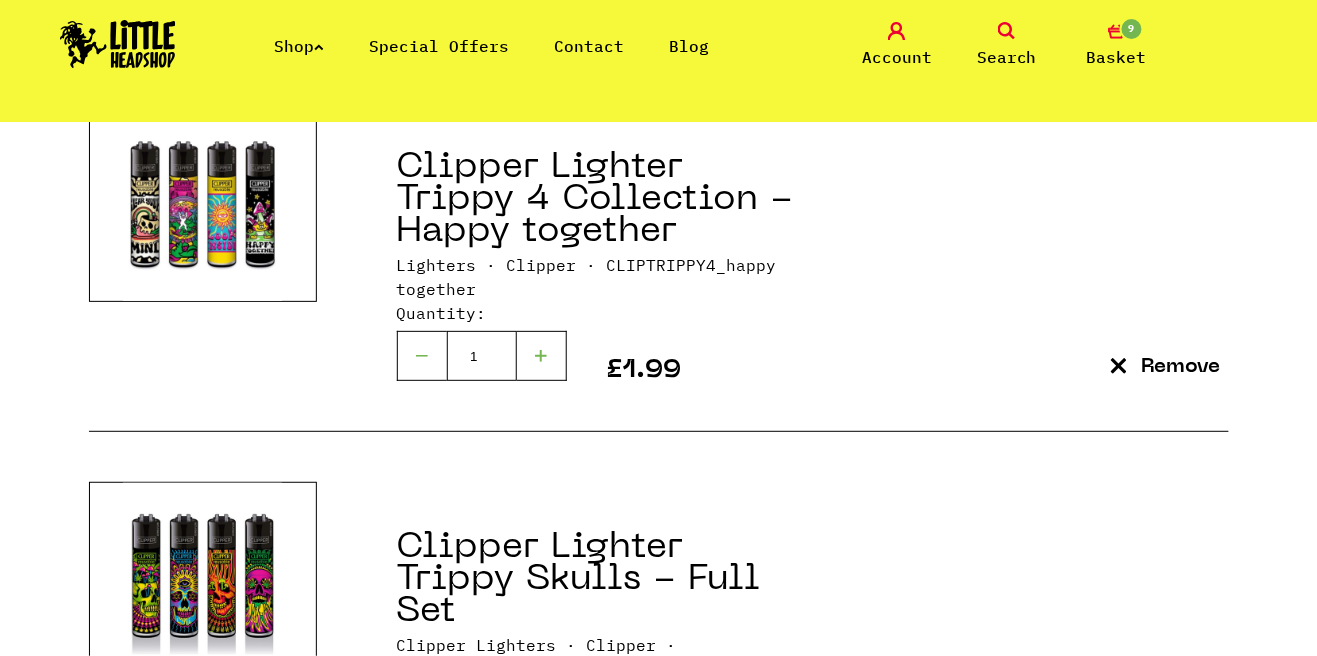 scroll, scrollTop: 2194, scrollLeft: 0, axis: vertical 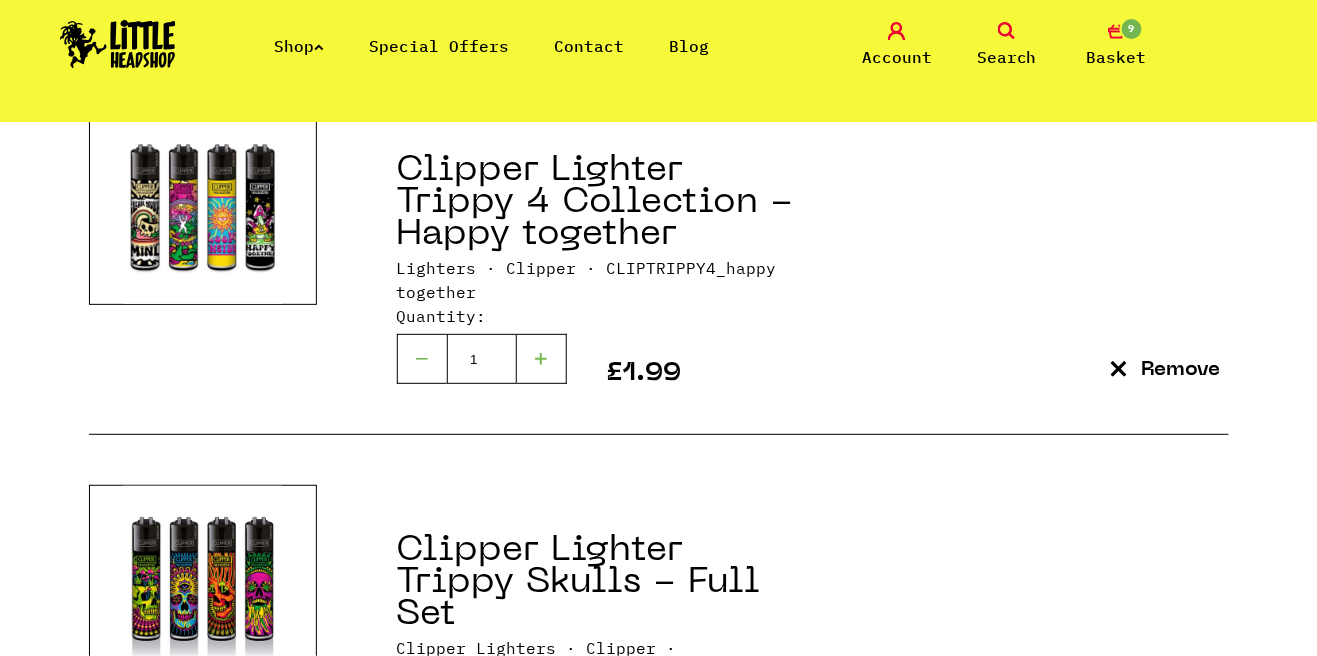 click on "Remove" at bounding box center [1181, 370] 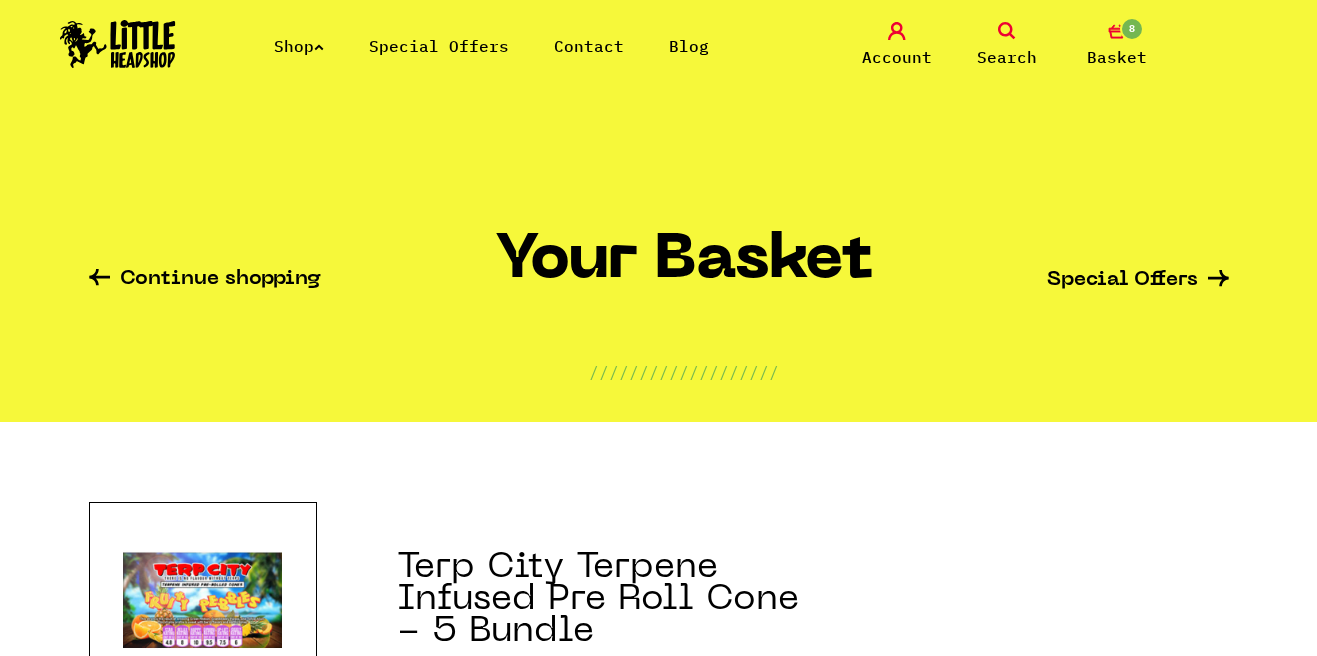 scroll, scrollTop: 0, scrollLeft: 0, axis: both 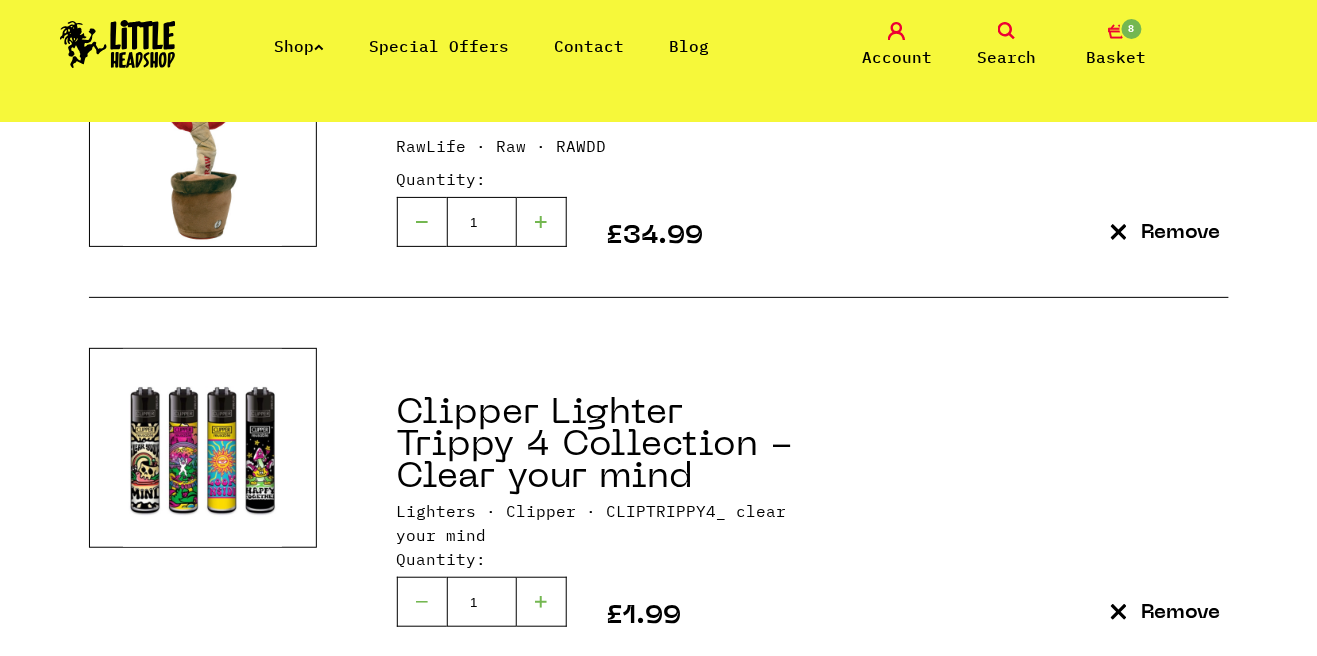 click on "Remove" at bounding box center (1181, 613) 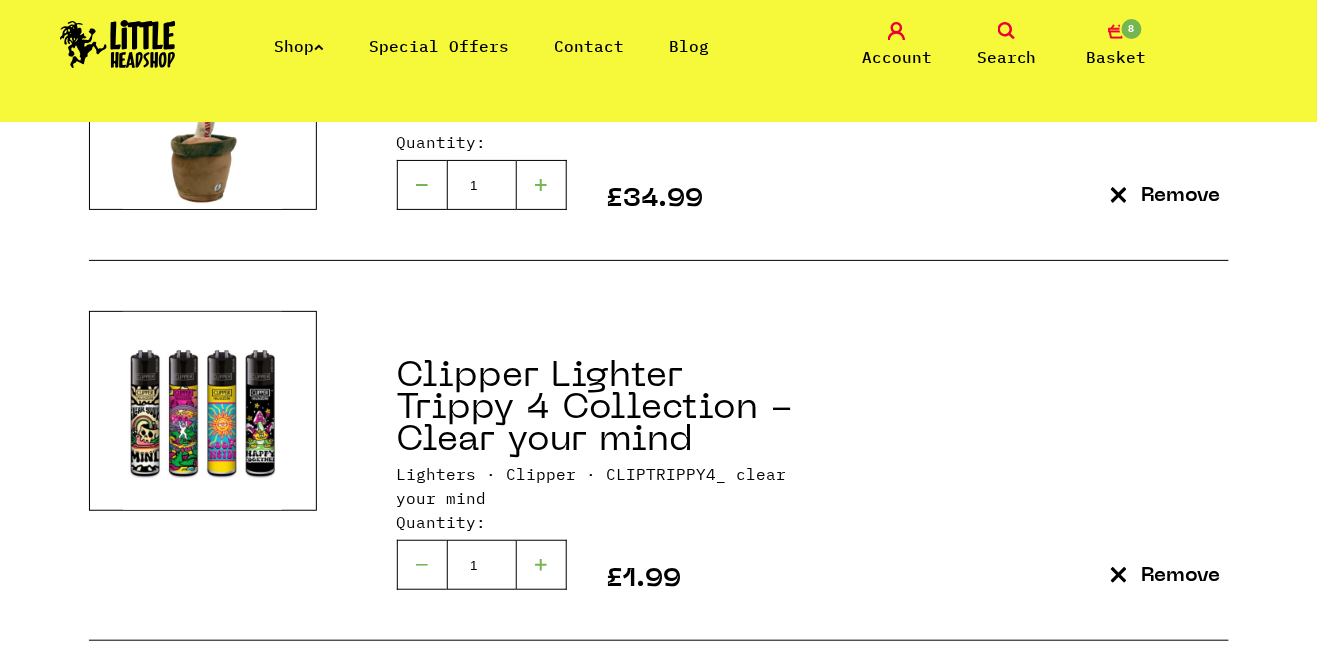 scroll, scrollTop: 907, scrollLeft: 0, axis: vertical 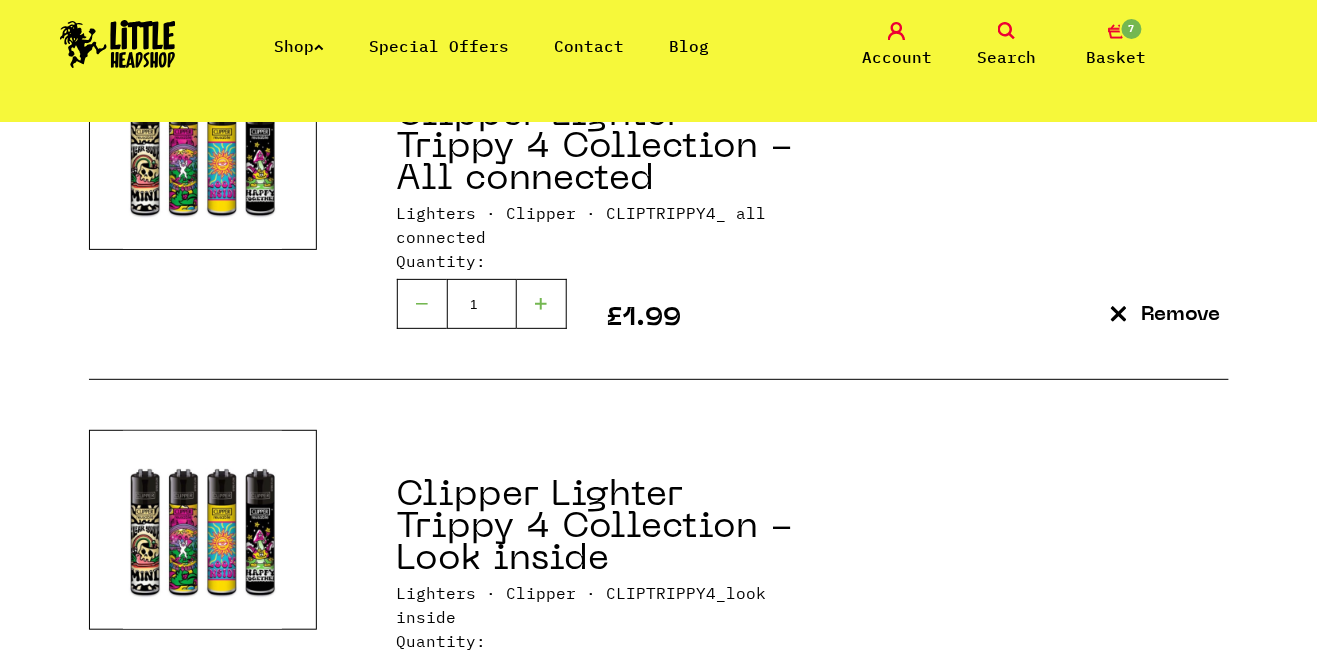 click on "Remove" at bounding box center [1181, 315] 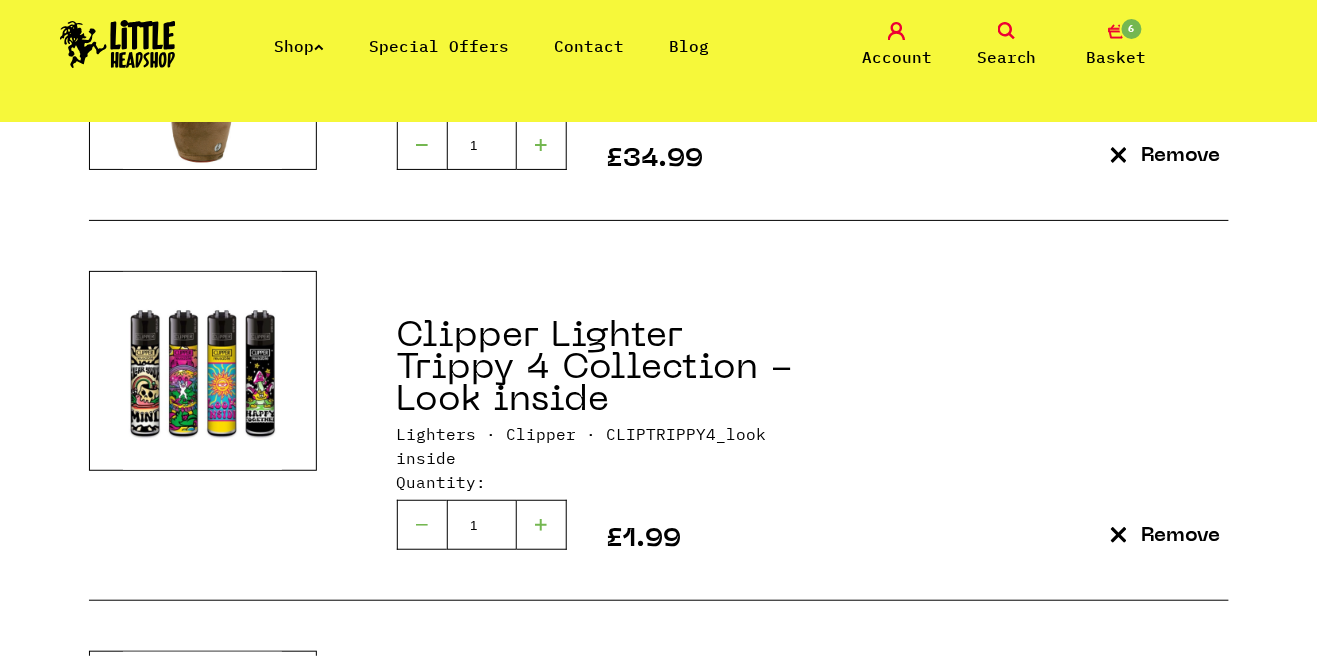 scroll, scrollTop: 852, scrollLeft: 0, axis: vertical 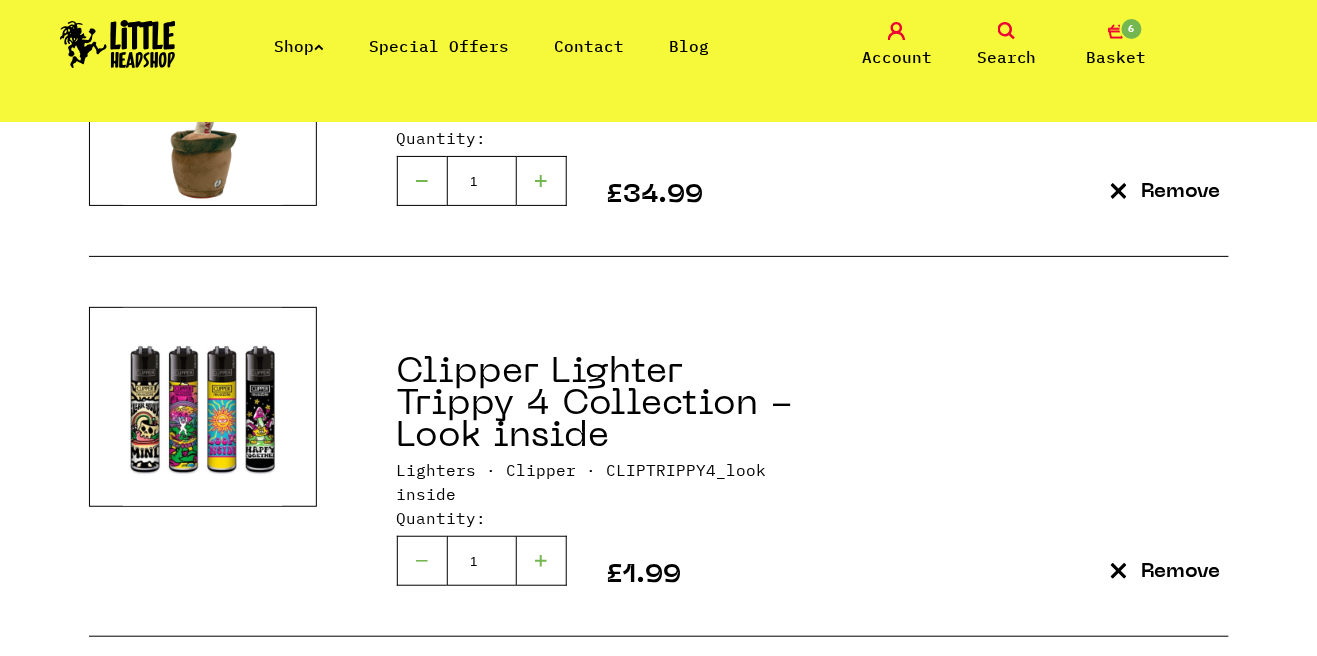 click on "Remove" at bounding box center [1181, 572] 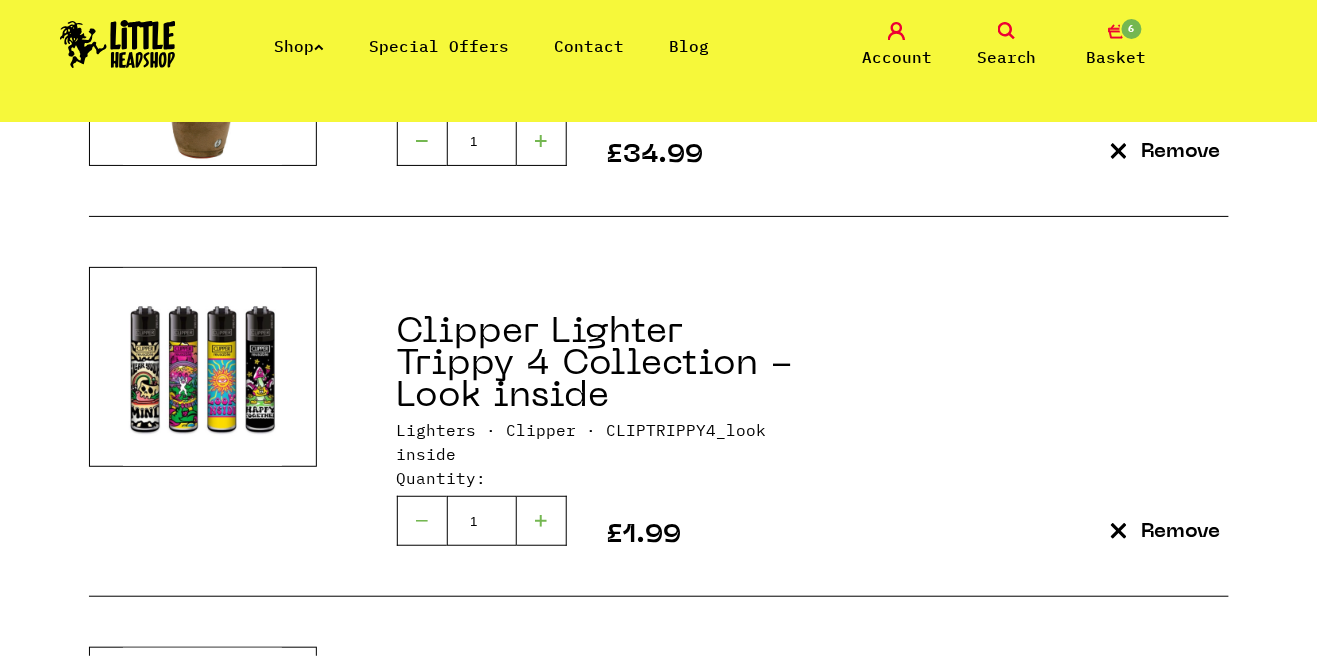 scroll, scrollTop: 948, scrollLeft: 0, axis: vertical 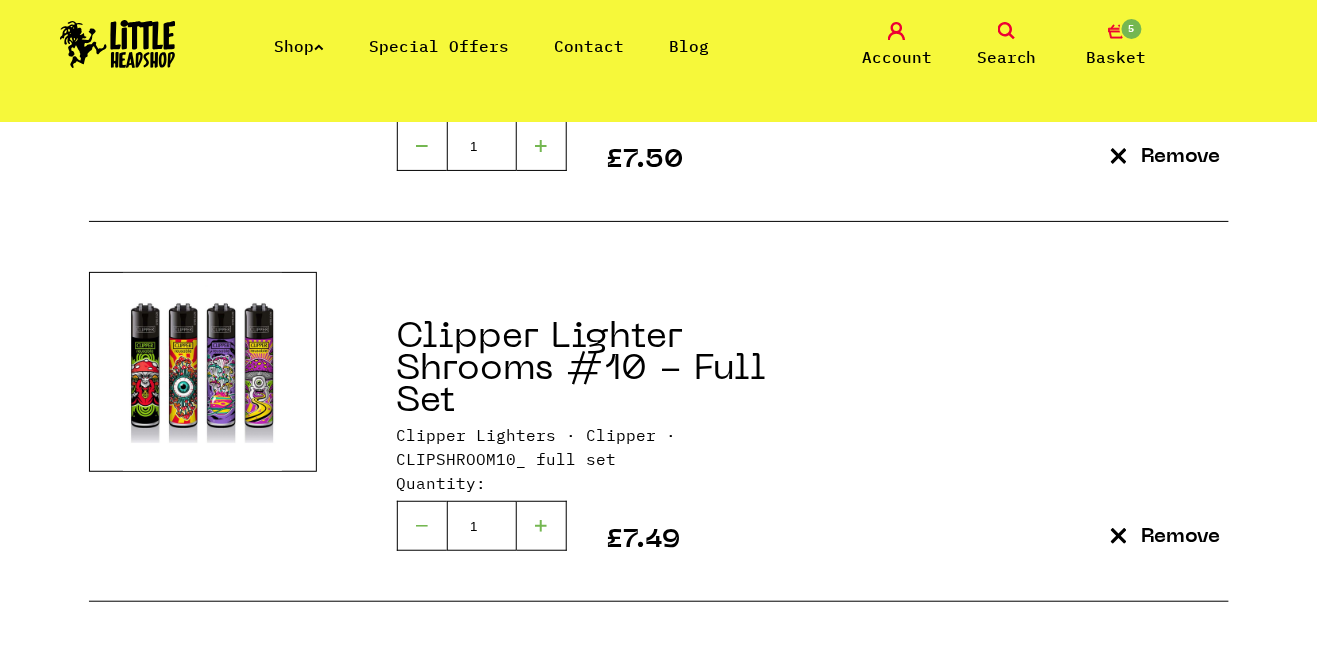 click on "Remove" at bounding box center [1181, 537] 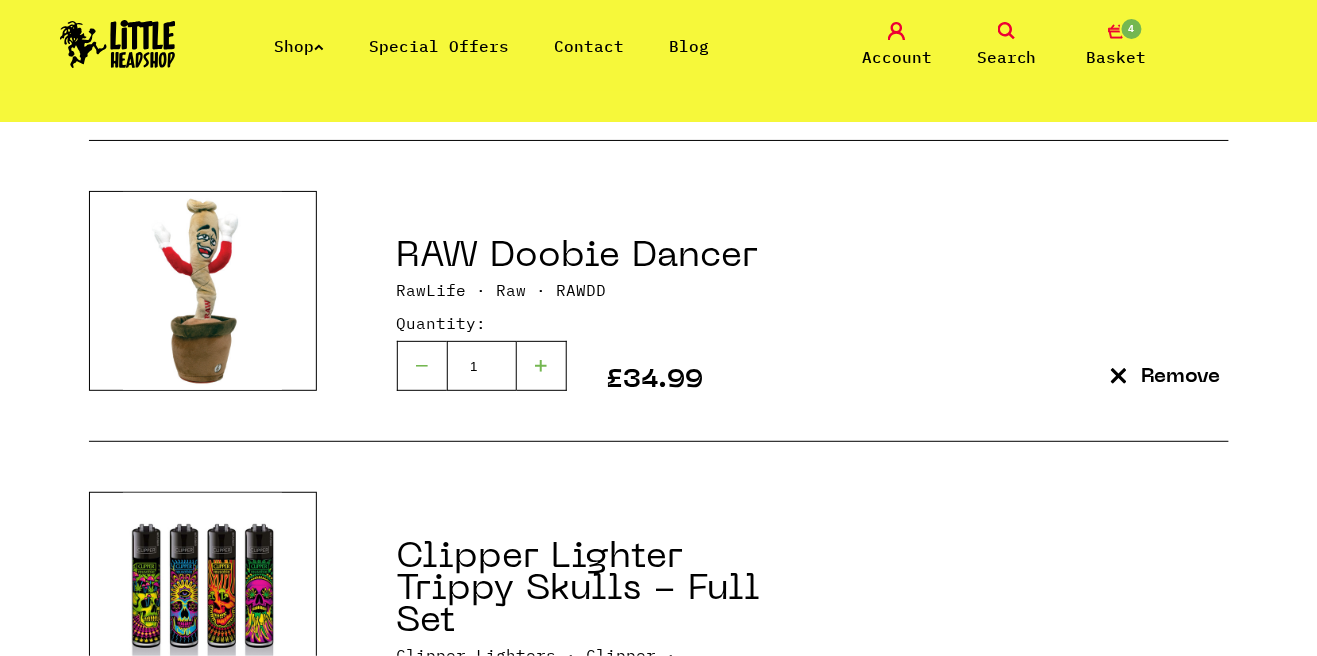 scroll, scrollTop: 670, scrollLeft: 0, axis: vertical 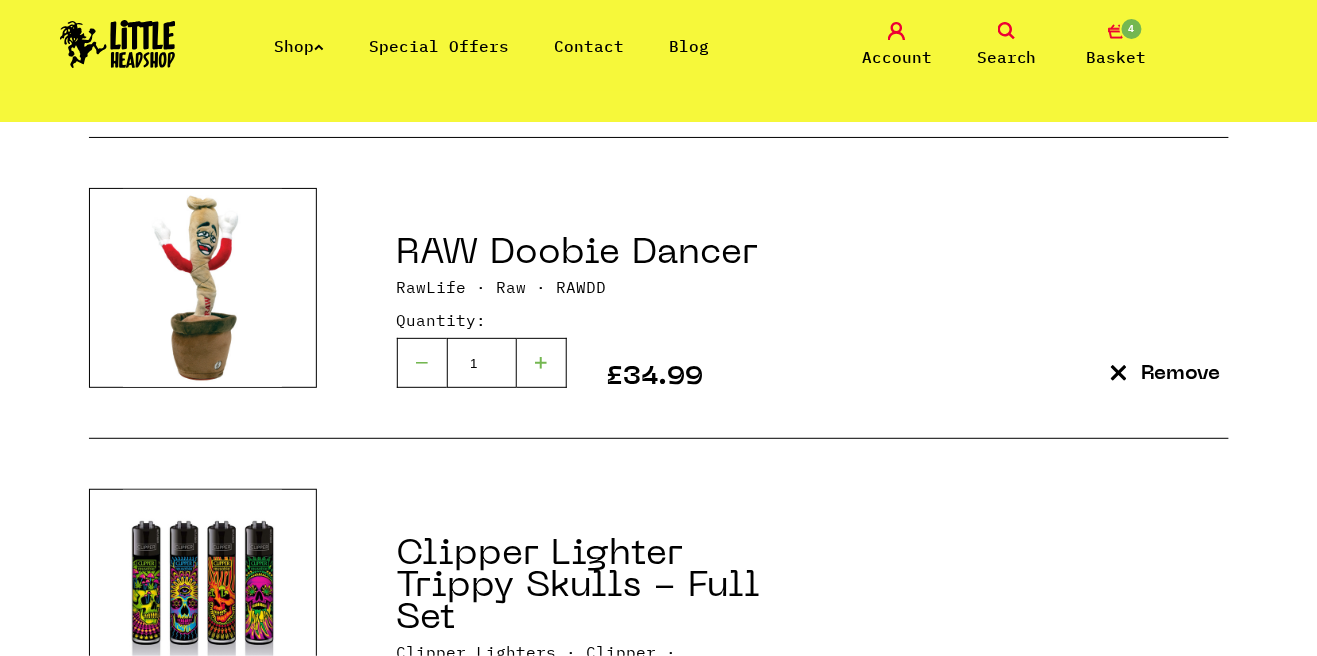 click on "Remove" at bounding box center (1181, 374) 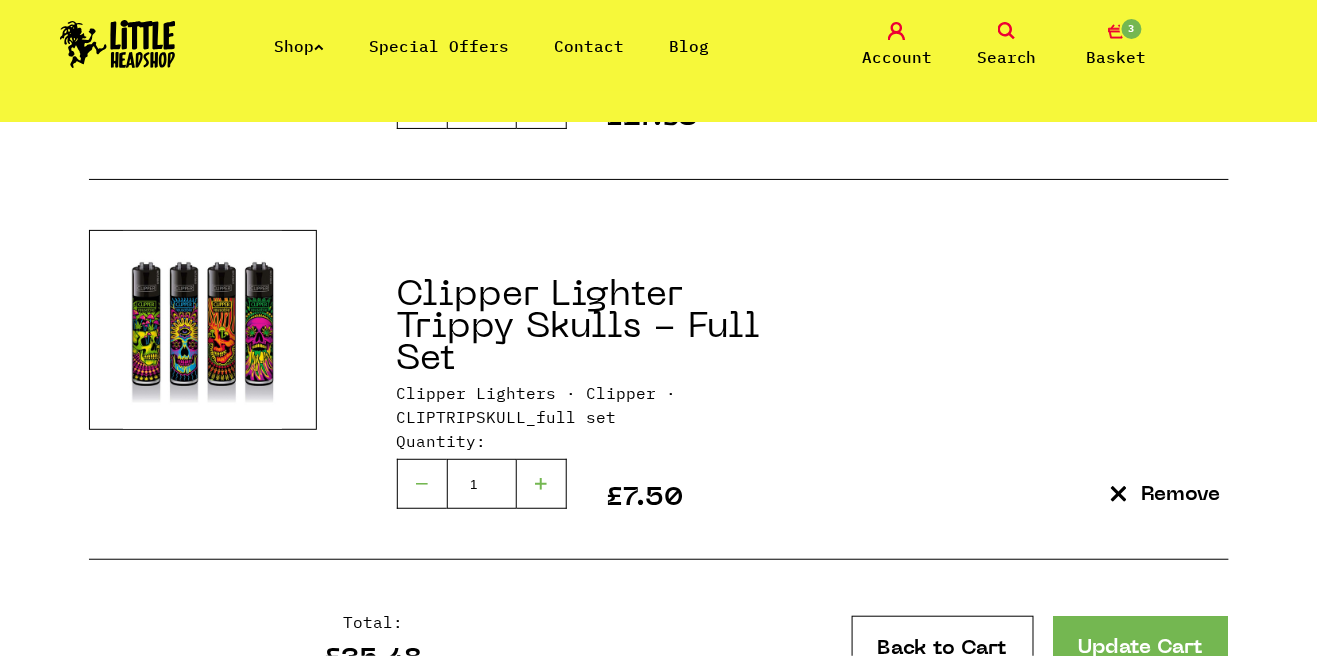 scroll, scrollTop: 633, scrollLeft: 0, axis: vertical 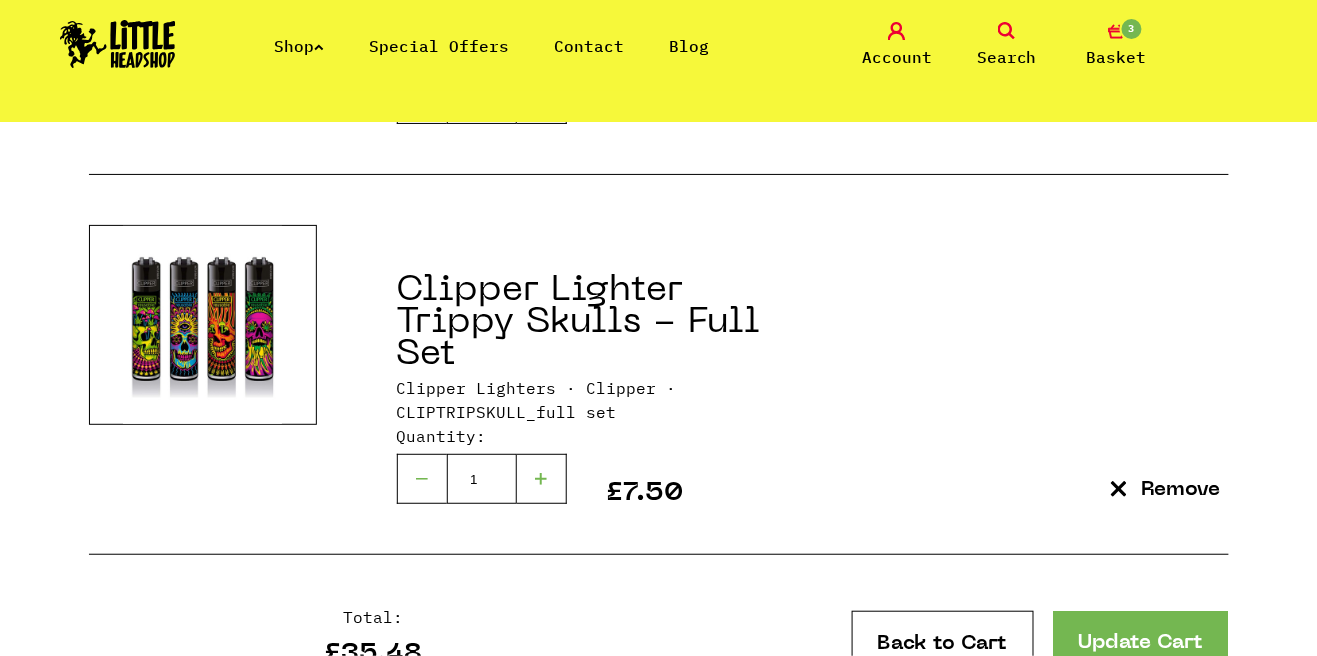 click on "Update Cart" at bounding box center [1141, 642] 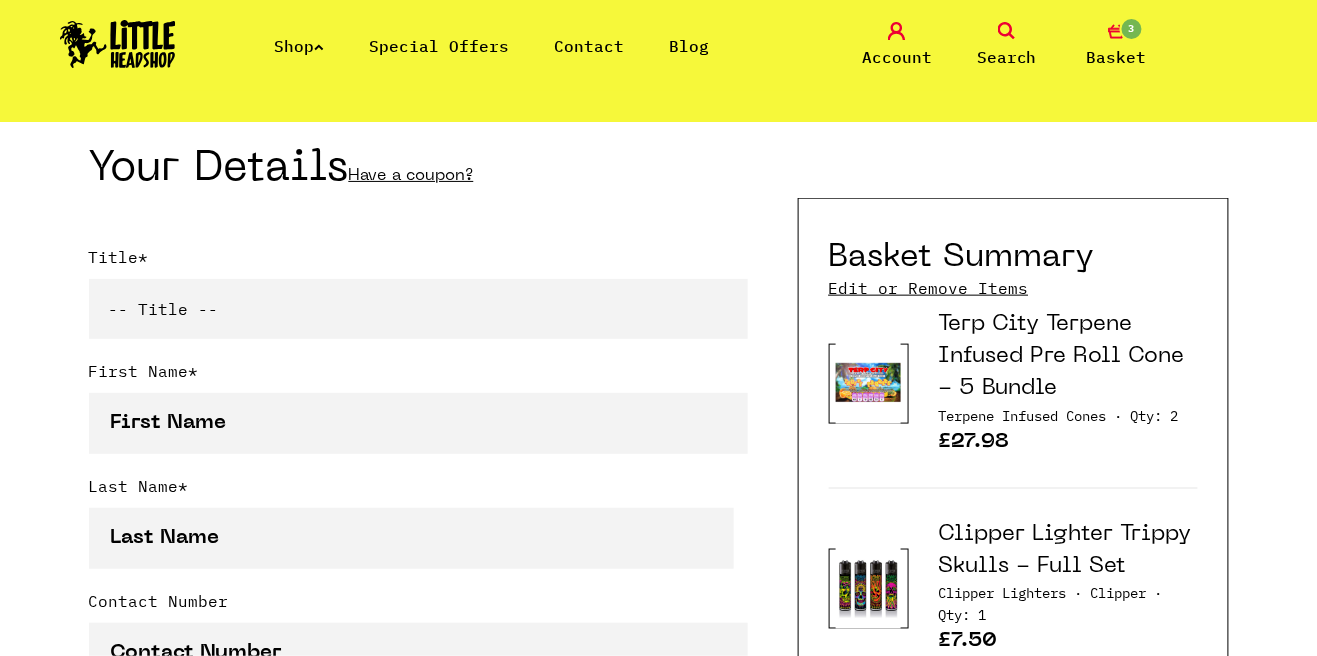 scroll, scrollTop: 446, scrollLeft: 0, axis: vertical 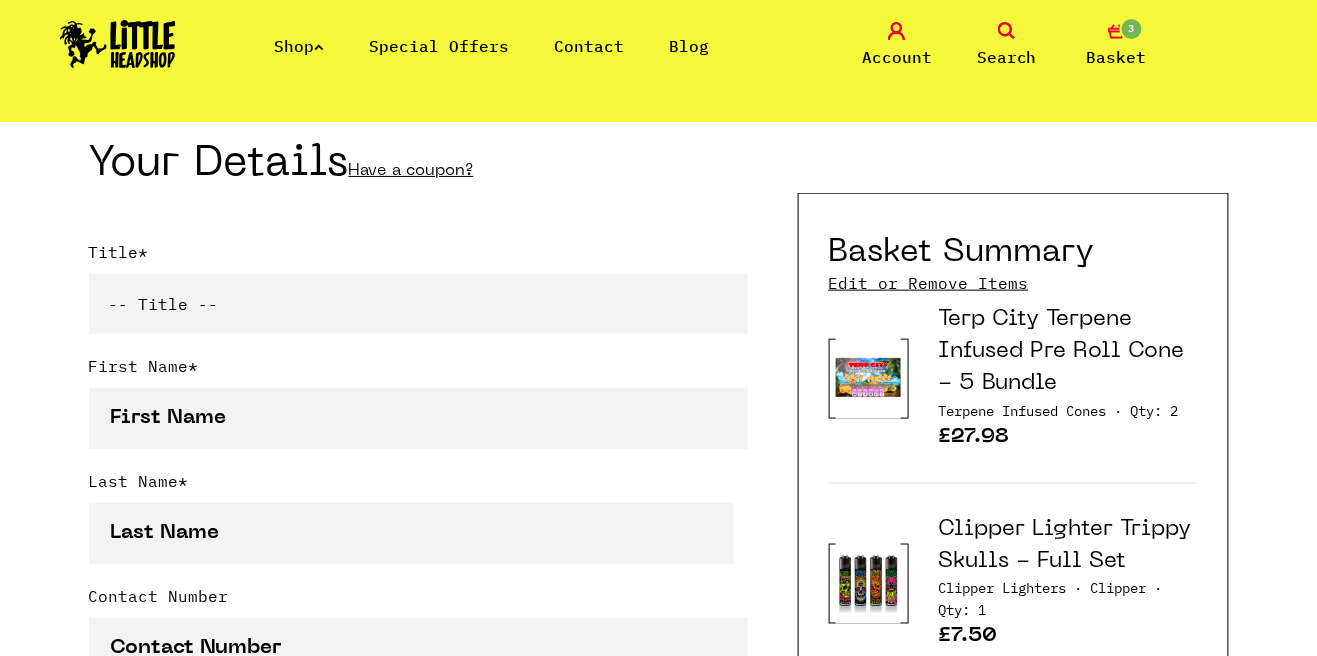 click on "-- Title --
Mr
Mrs
Ms
Miss
Dr
Prof" at bounding box center [418, 304] 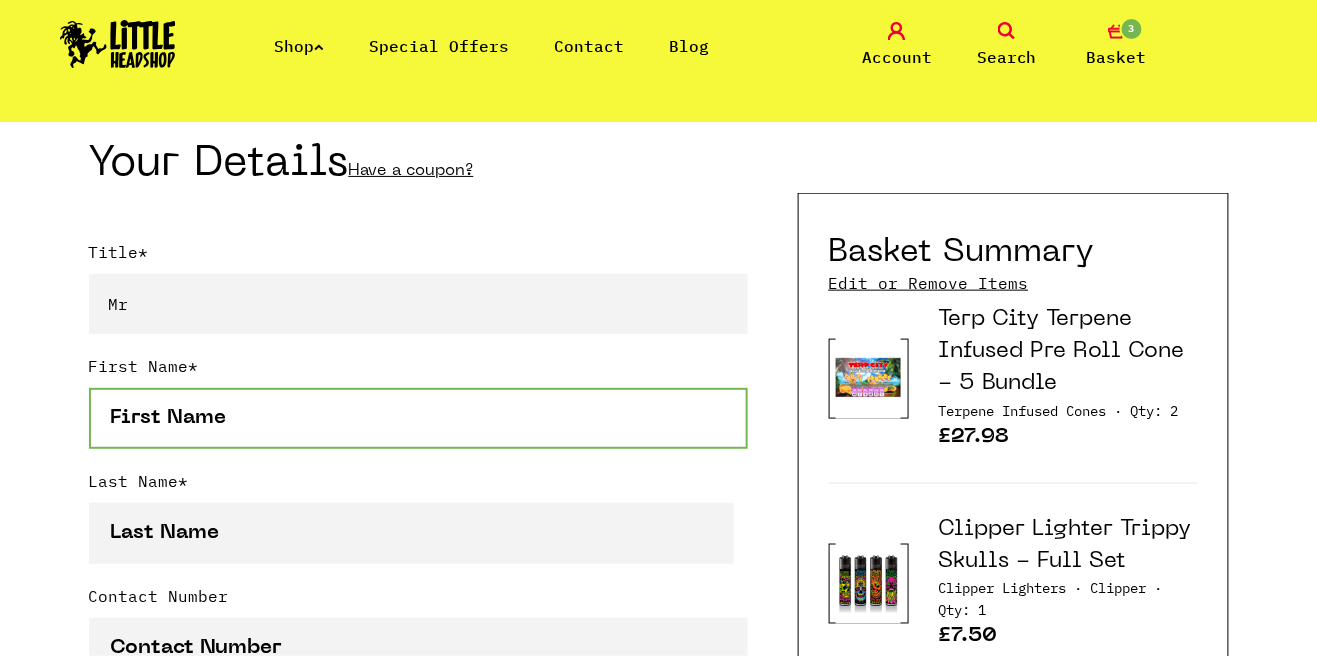 click on "First Name  *" at bounding box center [418, 418] 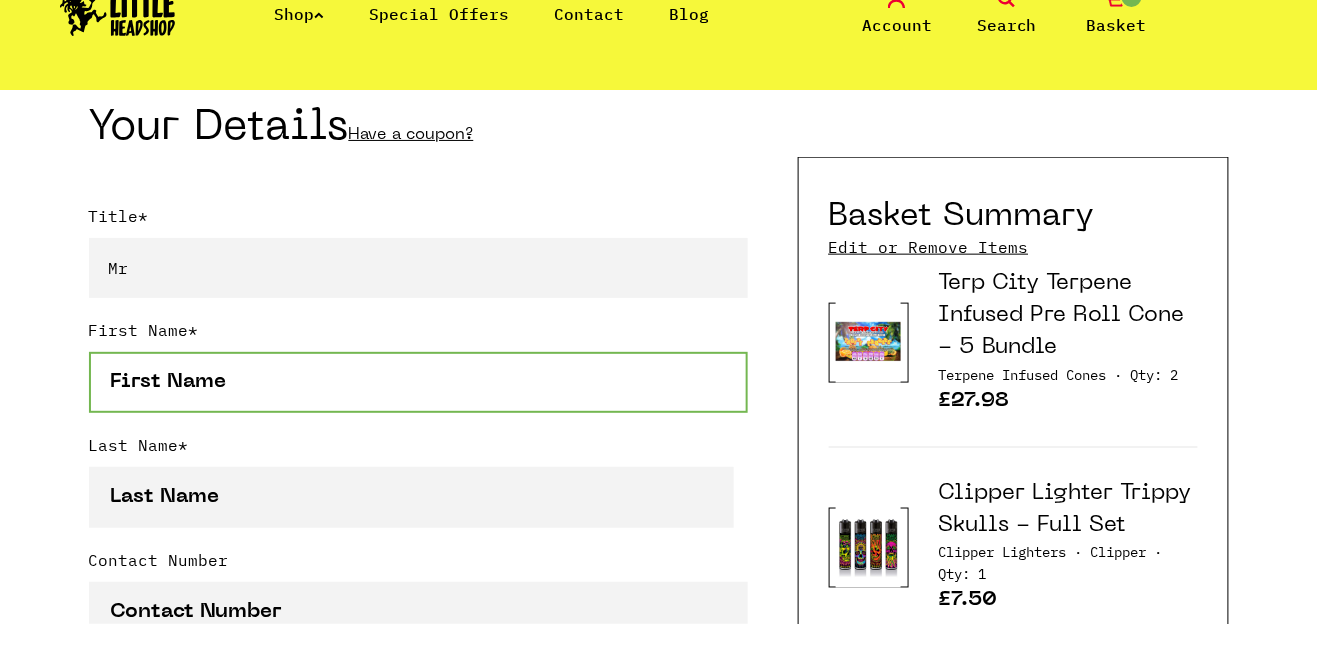 scroll, scrollTop: 494, scrollLeft: 0, axis: vertical 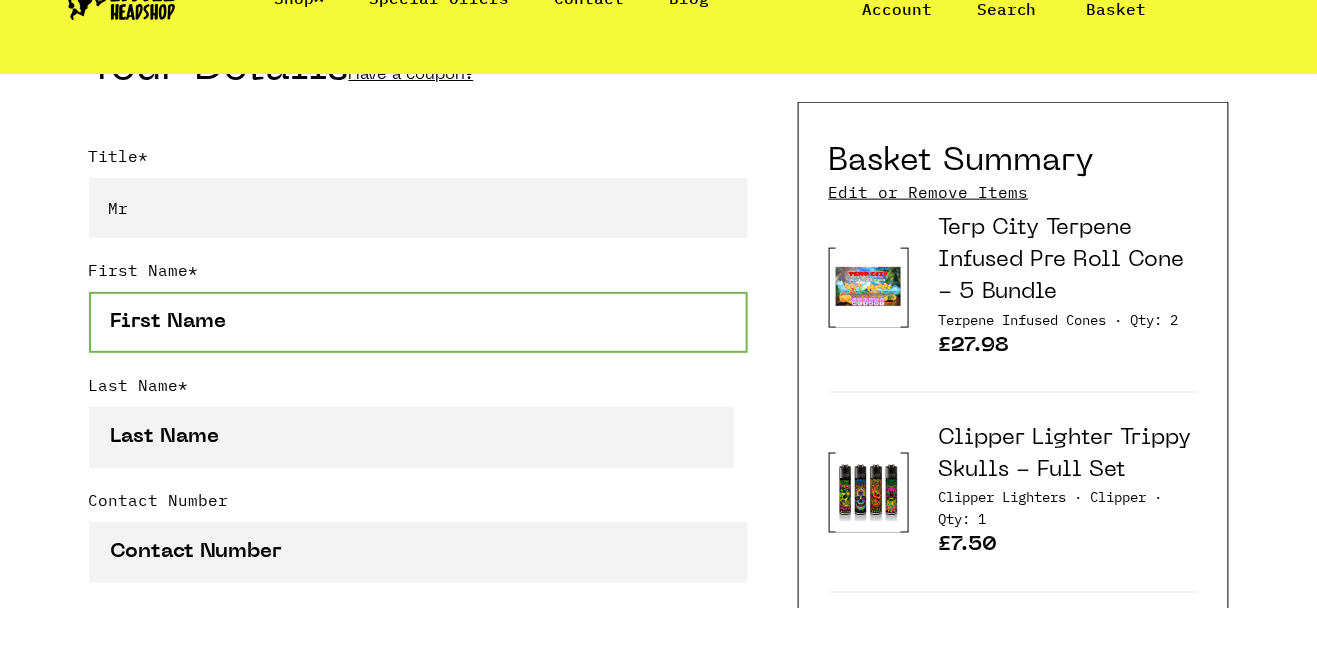 type on "Andrew" 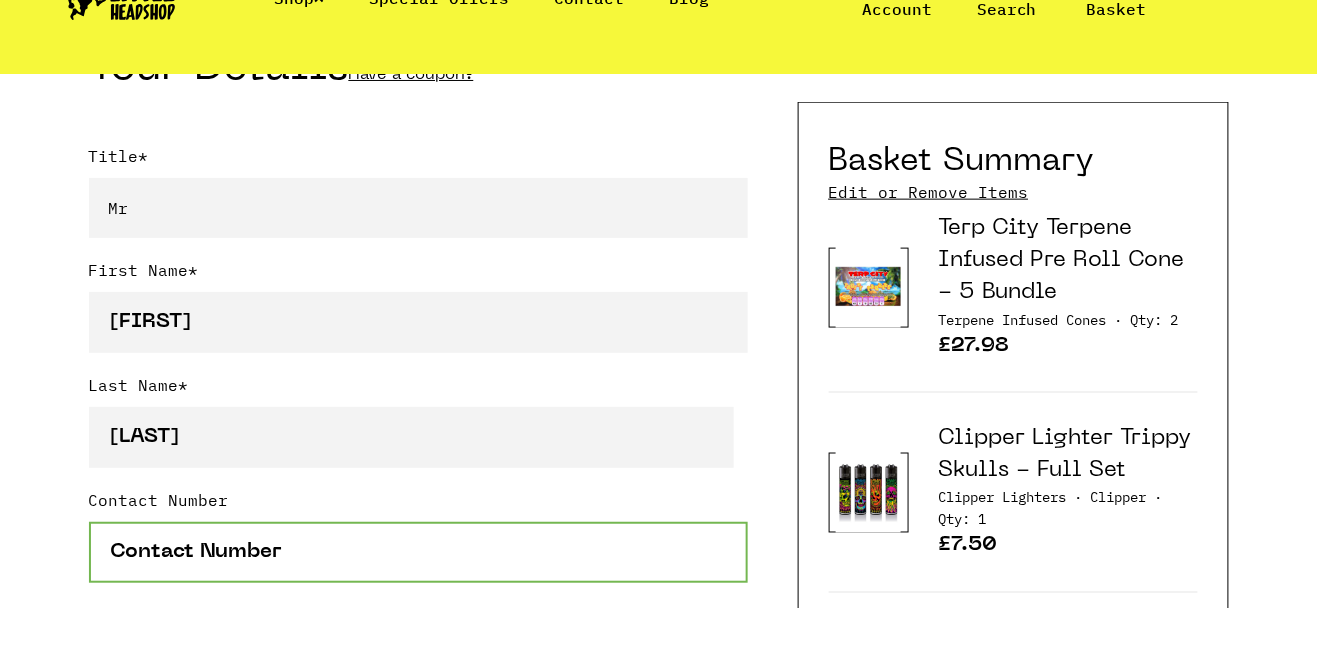 type on "07561361082" 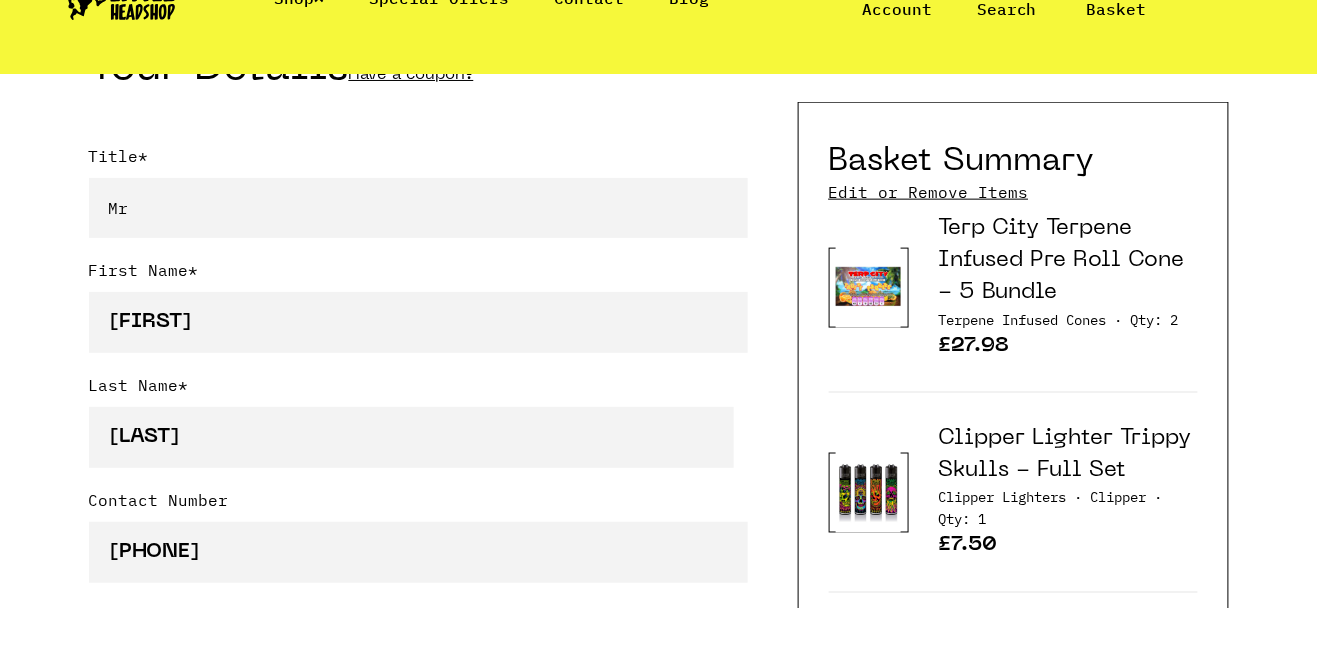 type on "County Durham" 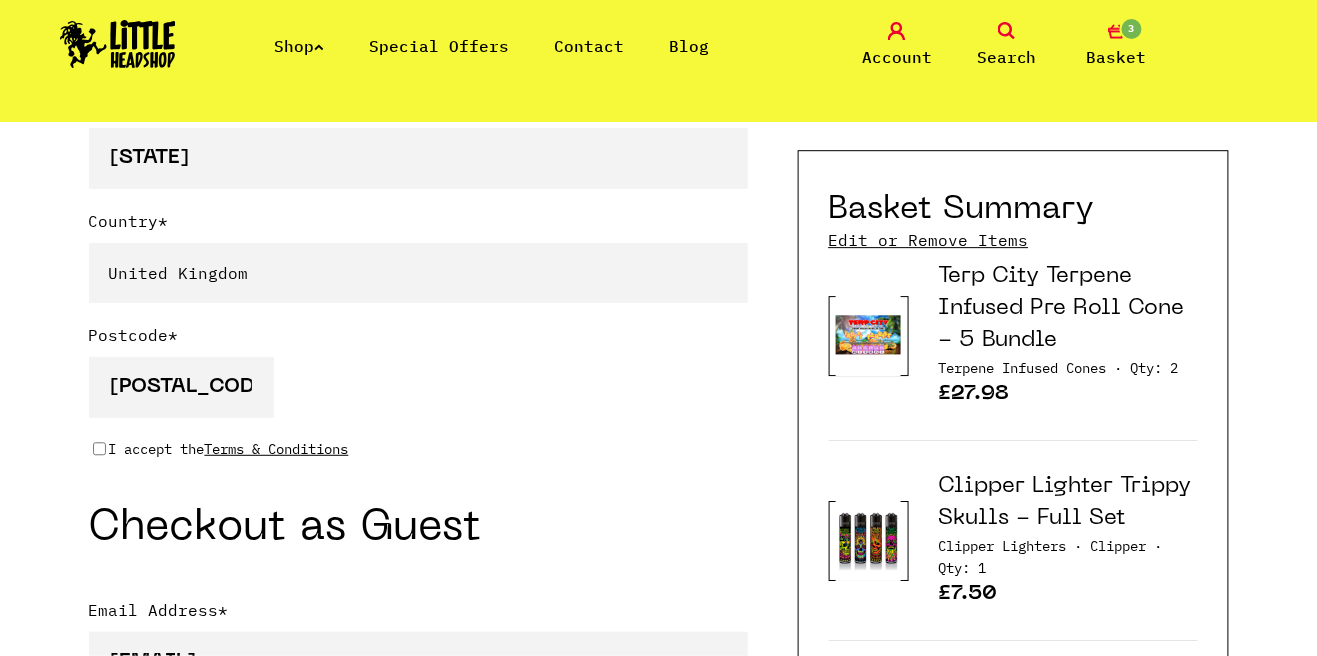 scroll, scrollTop: 1513, scrollLeft: 0, axis: vertical 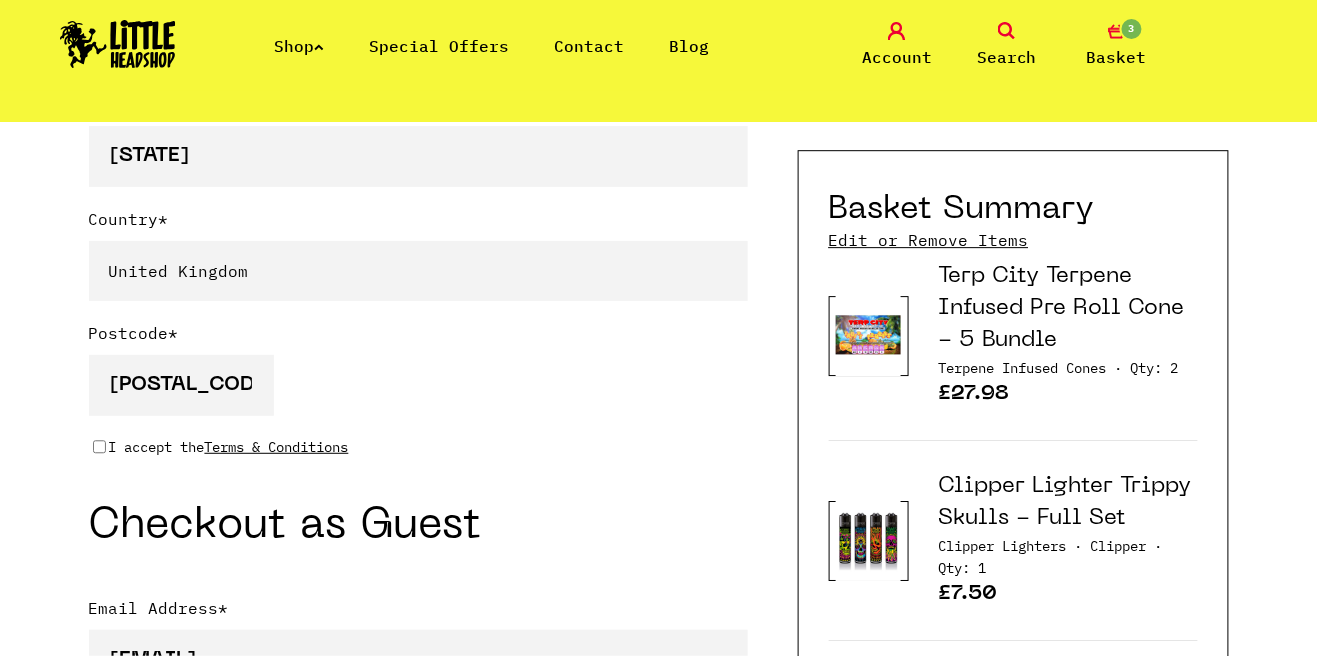 click on "I accept the  Terms & Conditions" at bounding box center [99, 447] 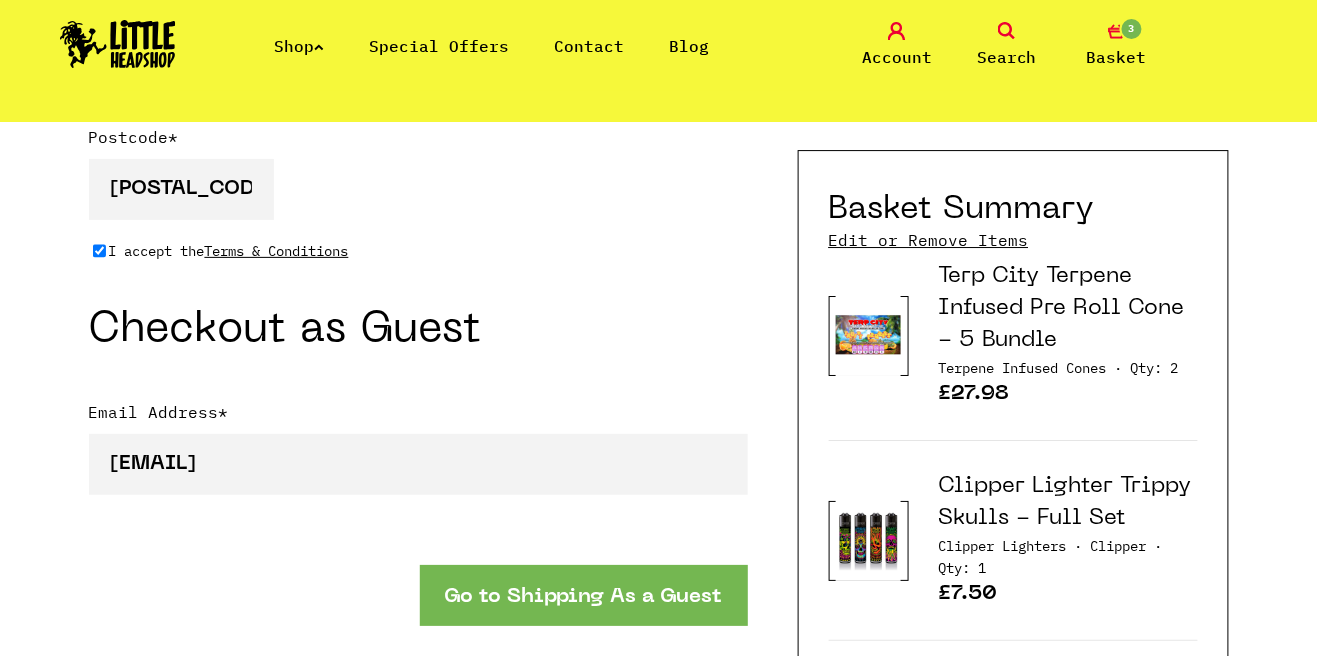 scroll, scrollTop: 1715, scrollLeft: 0, axis: vertical 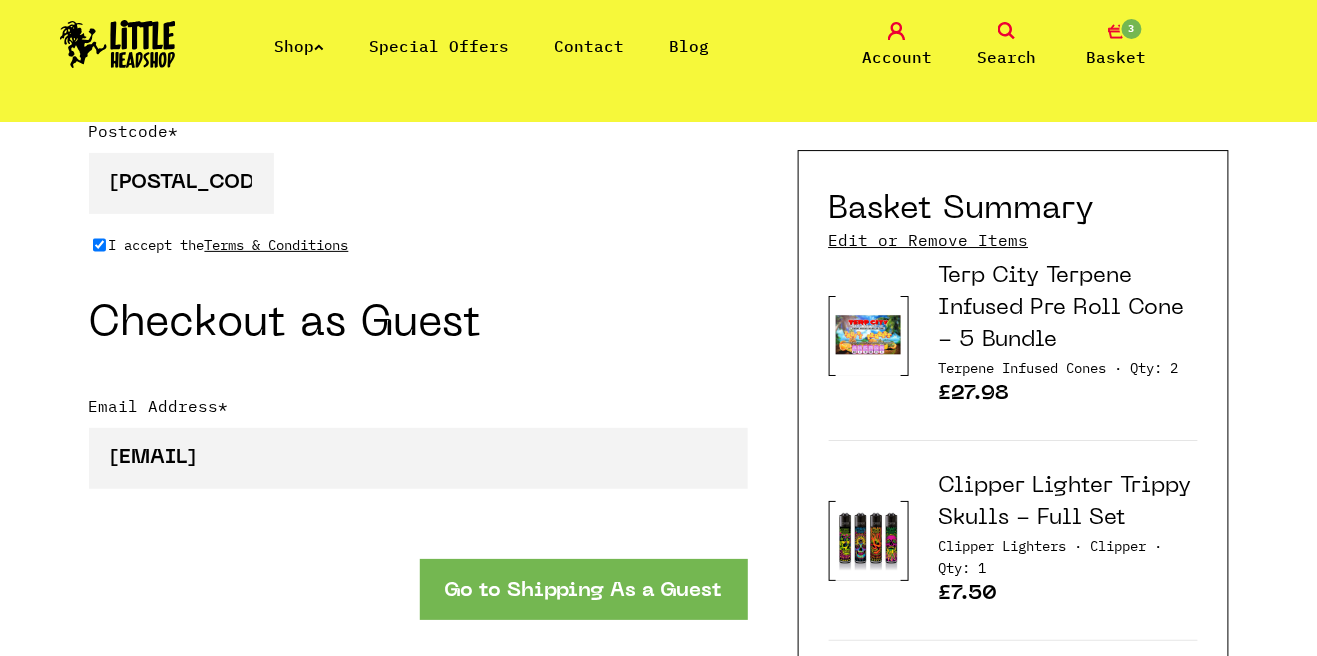 click on "Go to Shipping As a Guest" at bounding box center [584, 589] 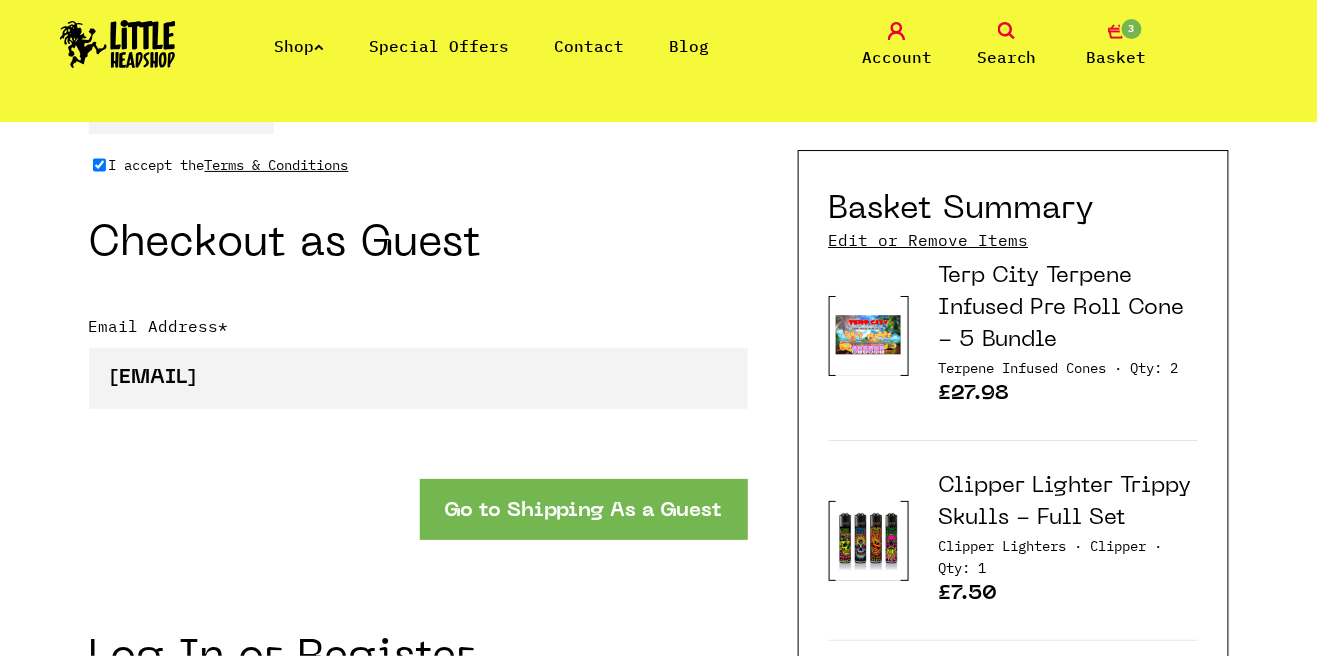 scroll, scrollTop: 1811, scrollLeft: 0, axis: vertical 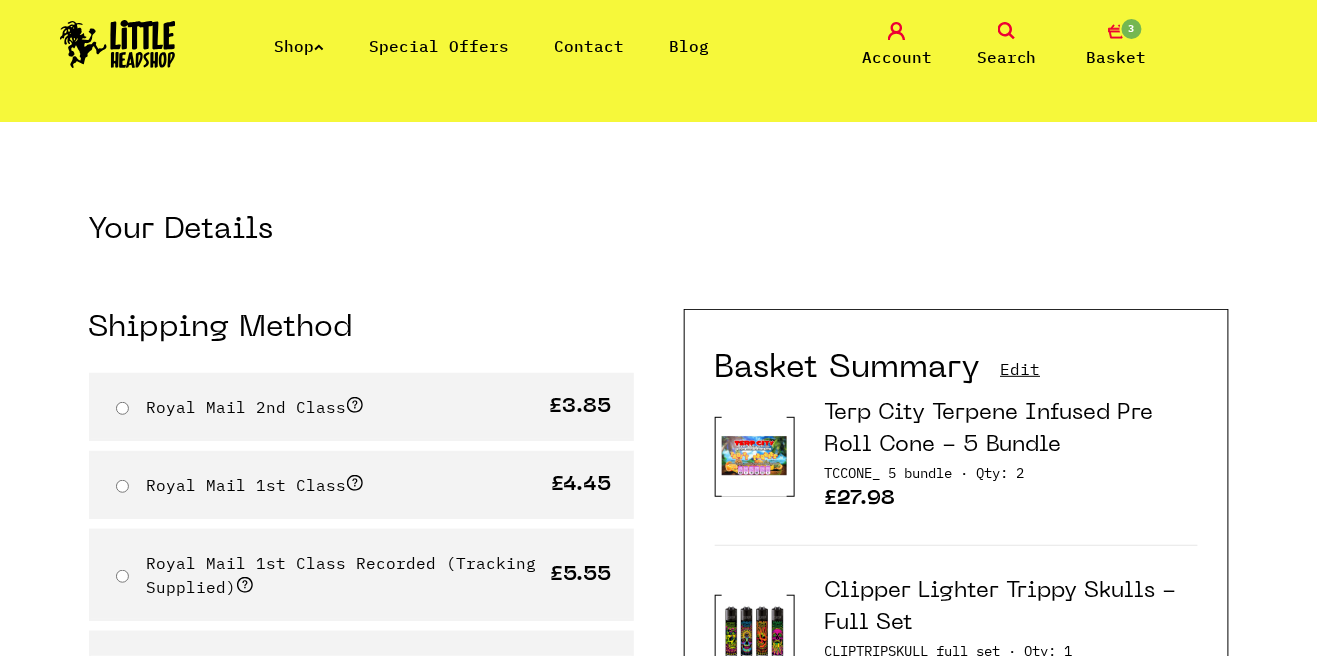 click on "Royal Mail 1st Class" at bounding box center [122, 486] 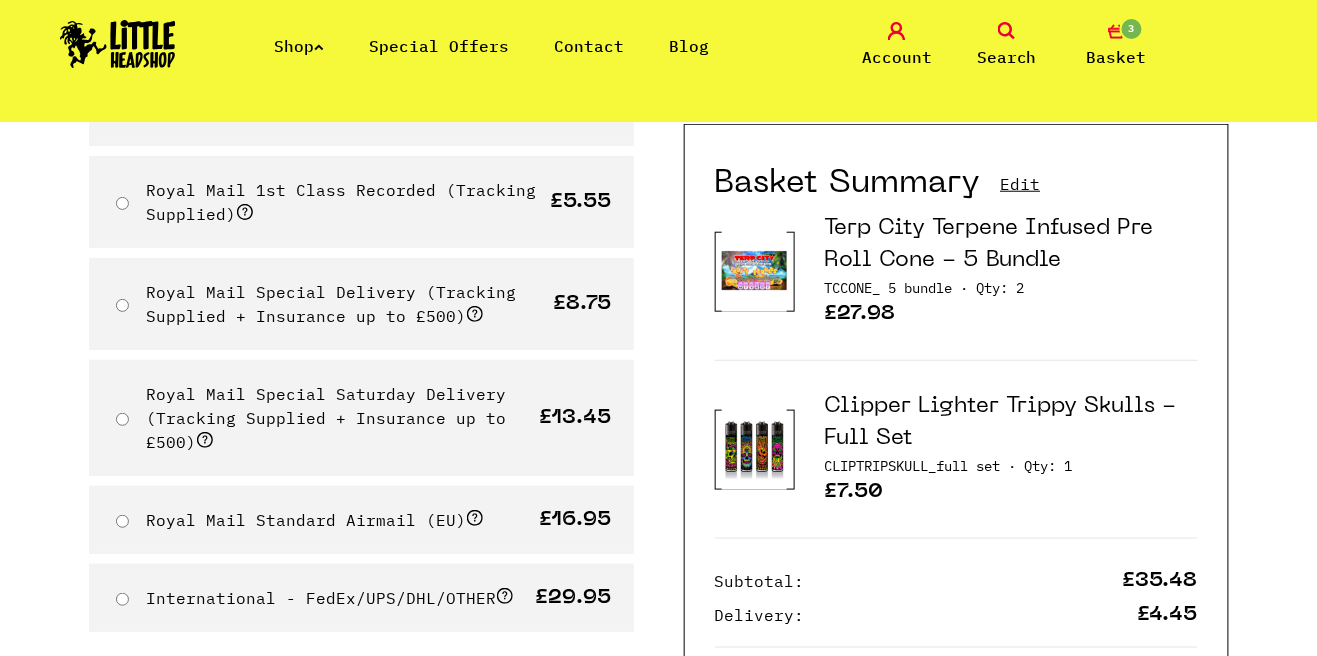 scroll, scrollTop: 374, scrollLeft: 0, axis: vertical 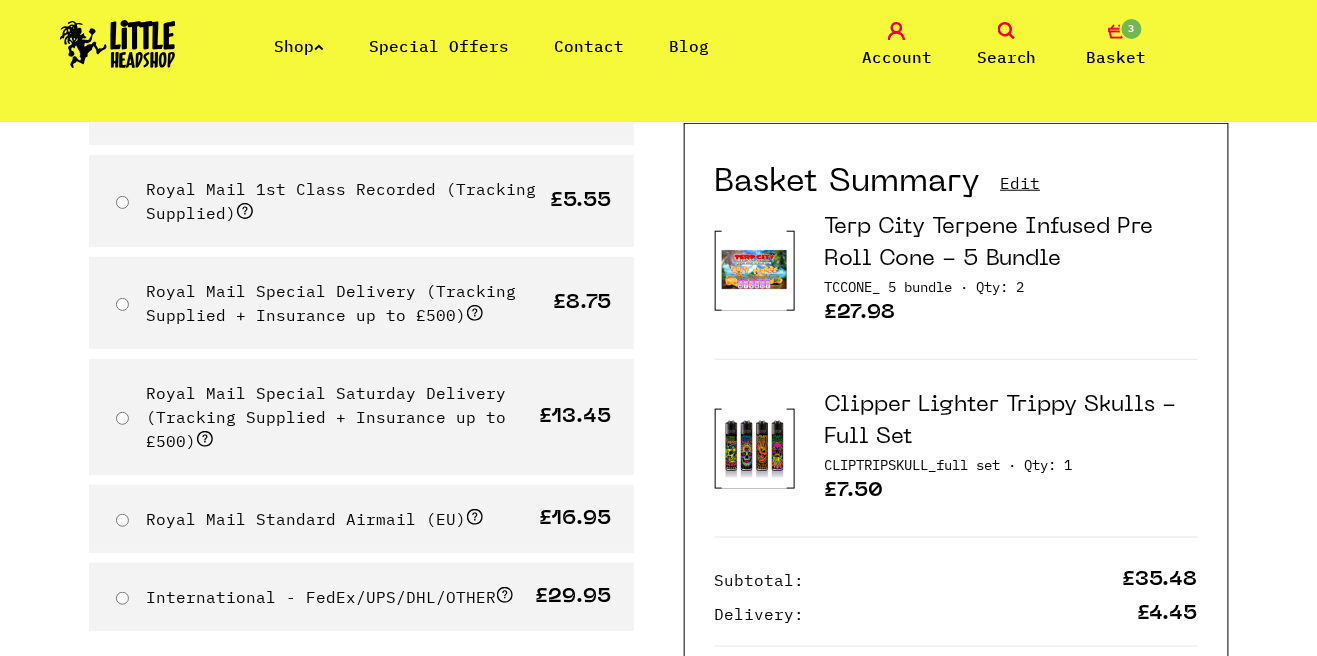 click on "Place Order" at bounding box center (548, 711) 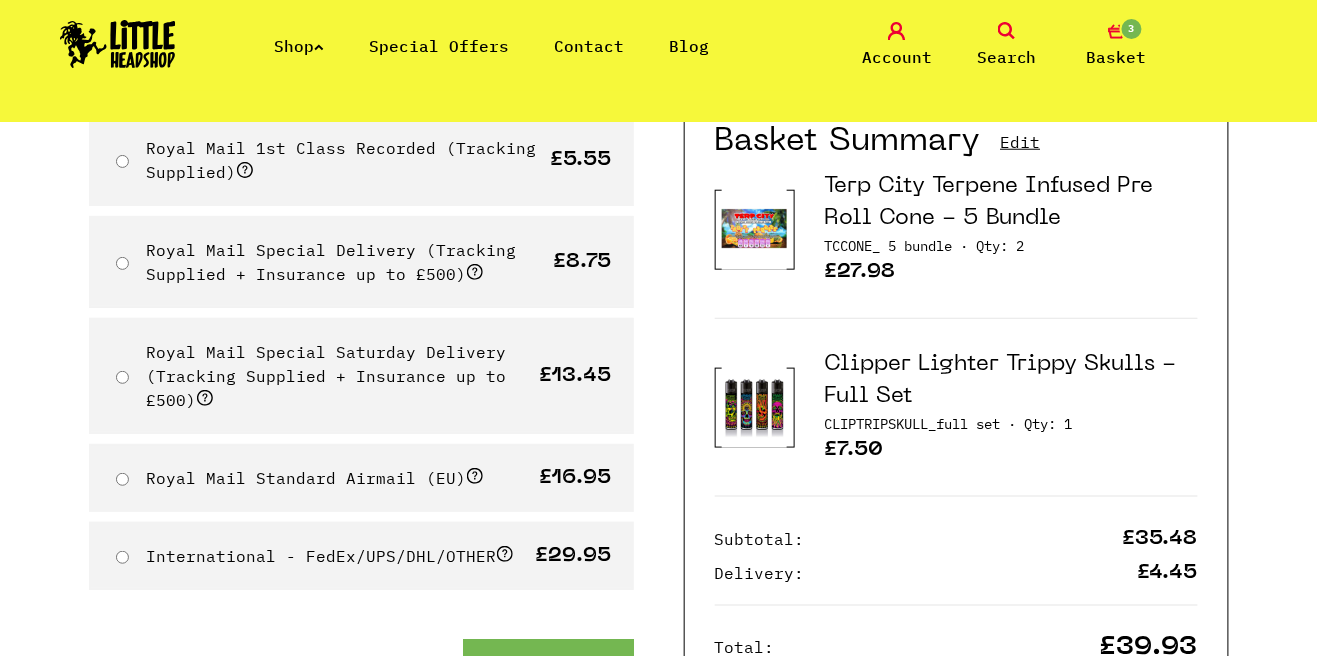 scroll, scrollTop: 470, scrollLeft: 0, axis: vertical 